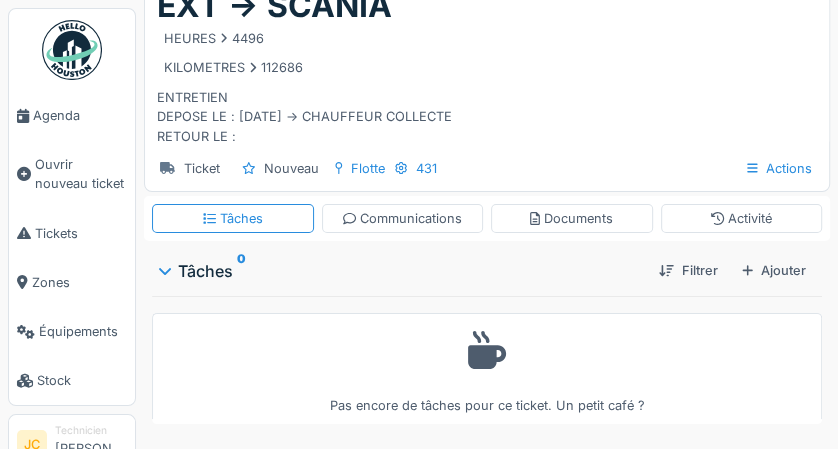scroll, scrollTop: 92, scrollLeft: 0, axis: vertical 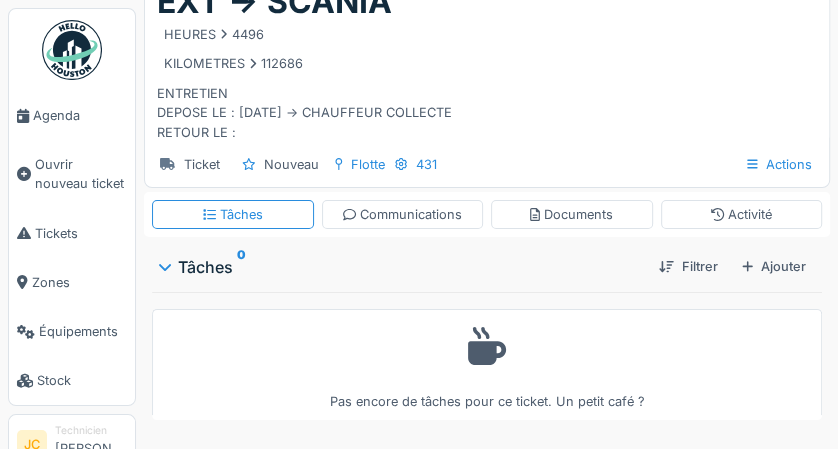 click on "Ajouter" at bounding box center [774, 266] 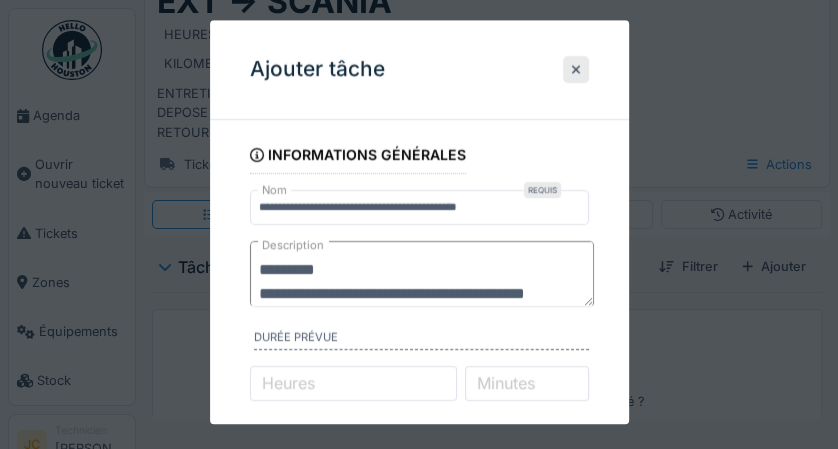 click on "**********" at bounding box center [422, 274] 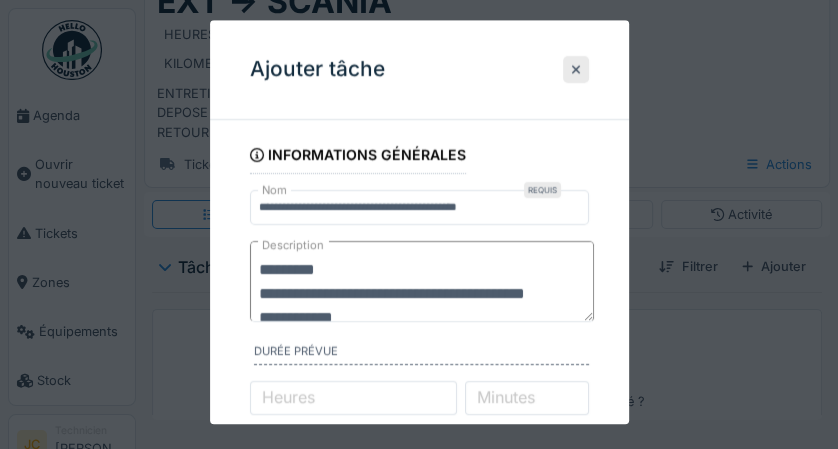 scroll, scrollTop: 92, scrollLeft: 0, axis: vertical 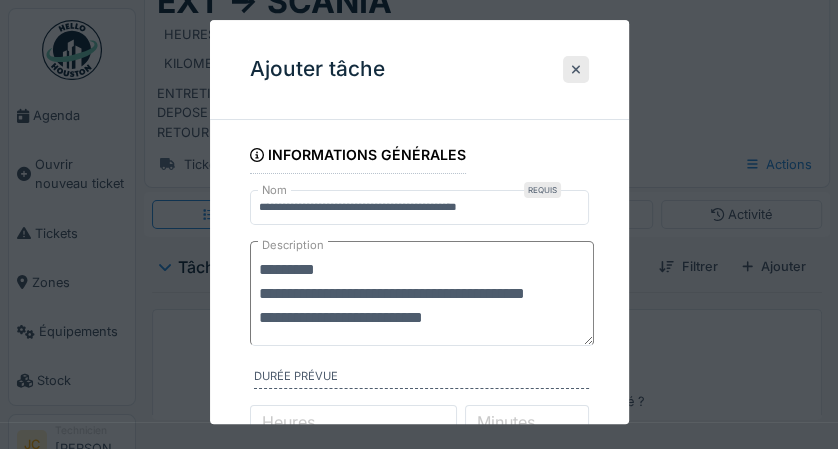 click on "**********" at bounding box center (422, 294) 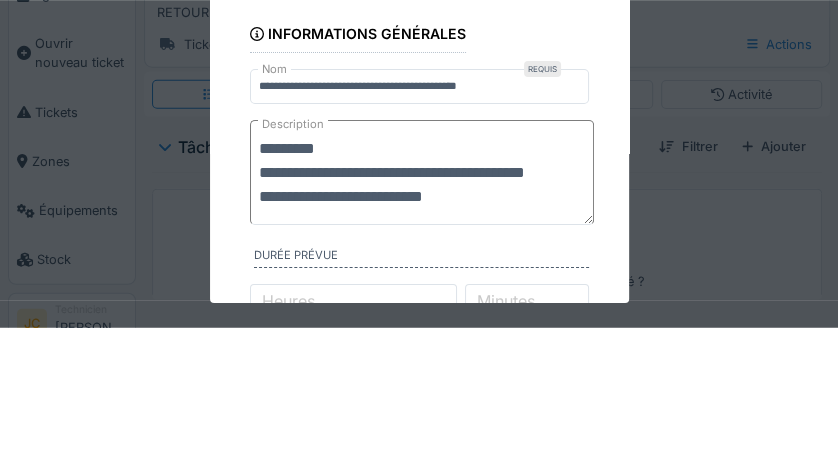 scroll, scrollTop: 92, scrollLeft: 0, axis: vertical 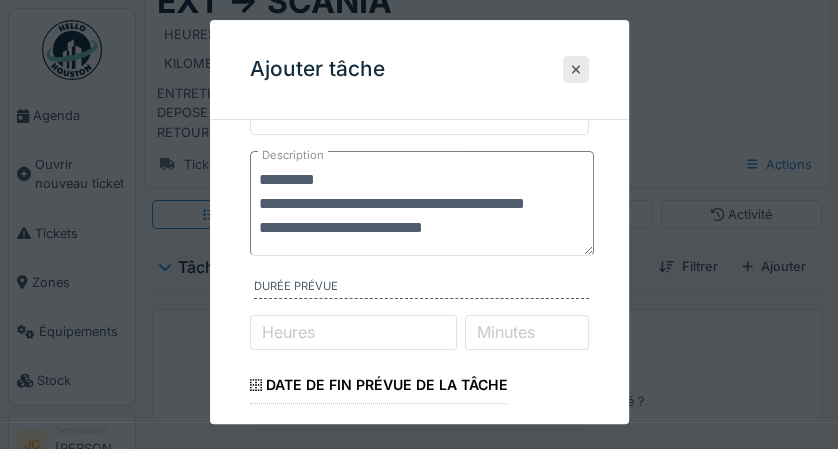 type on "**********" 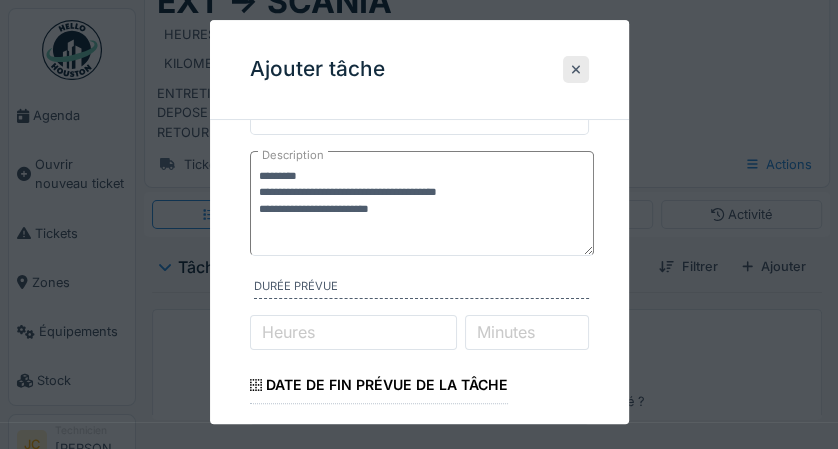 click on "Minutes" at bounding box center (506, 332) 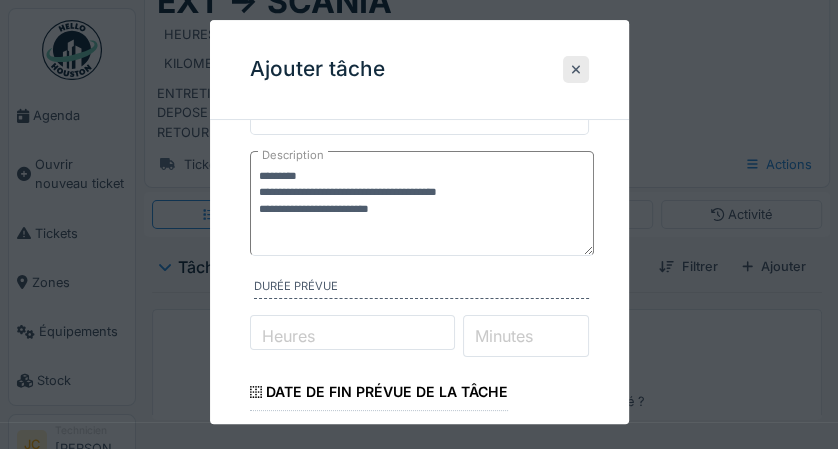 click on "Minutes" at bounding box center (526, 337) 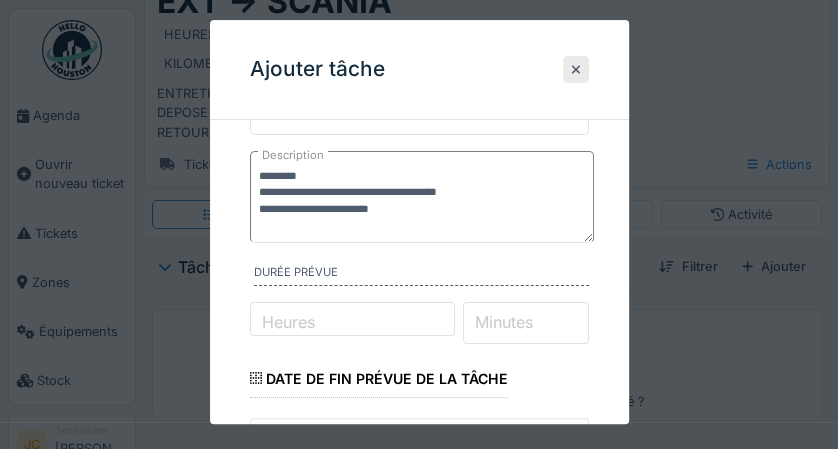 scroll, scrollTop: 0, scrollLeft: 0, axis: both 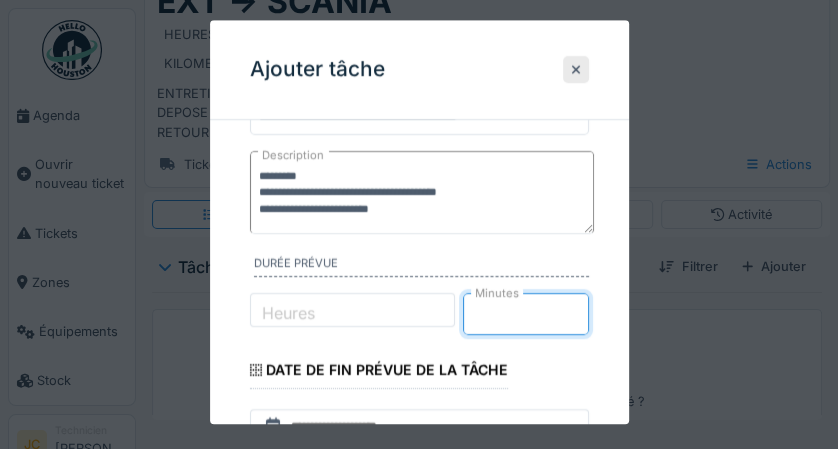 type on "**" 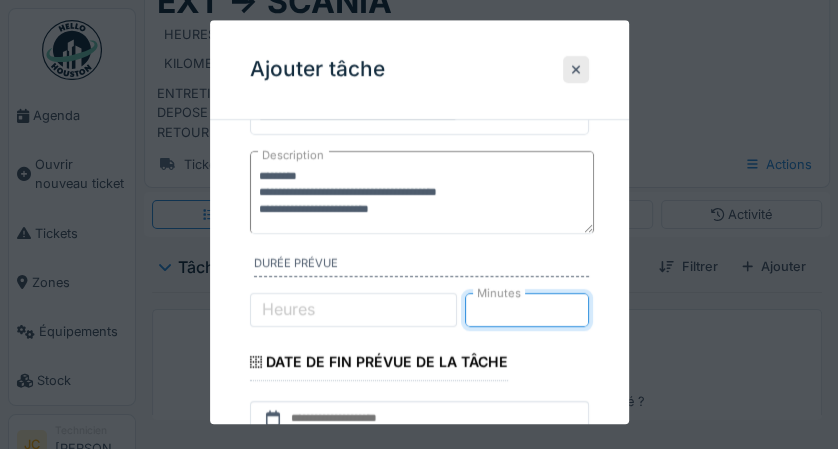 click on "Durée prévue" at bounding box center (421, 266) 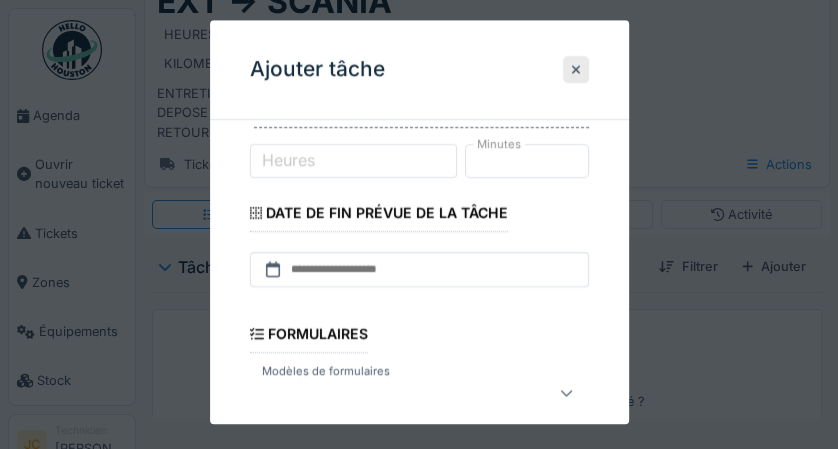 scroll, scrollTop: 241, scrollLeft: 0, axis: vertical 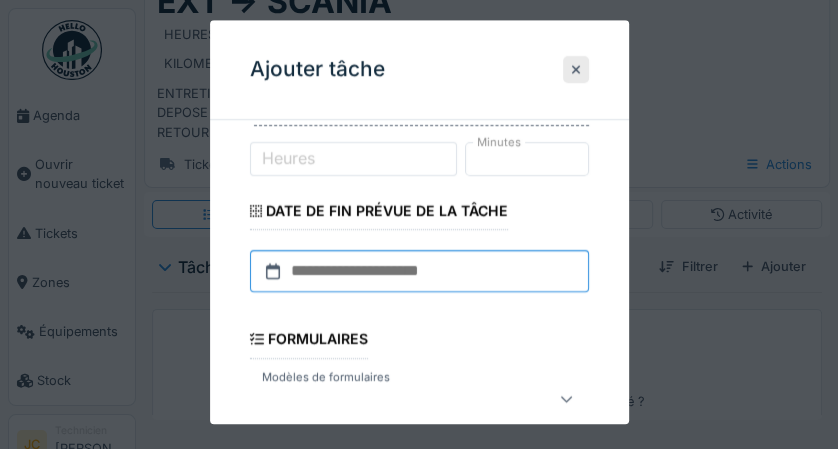 click at bounding box center [419, 272] 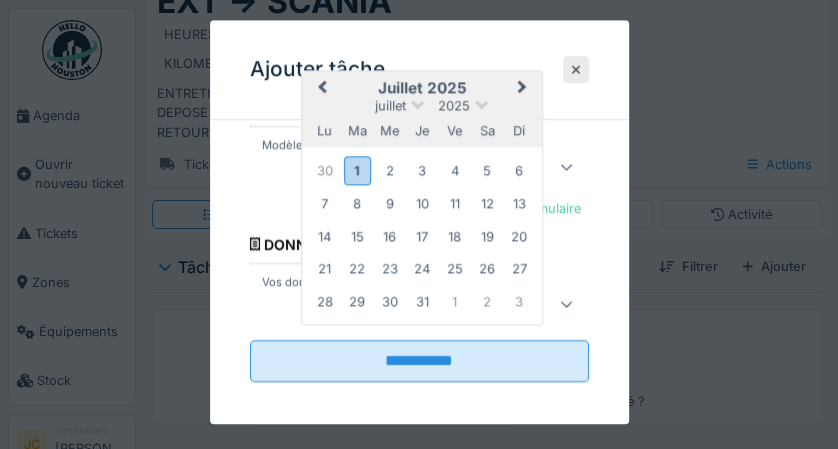 scroll, scrollTop: 475, scrollLeft: 0, axis: vertical 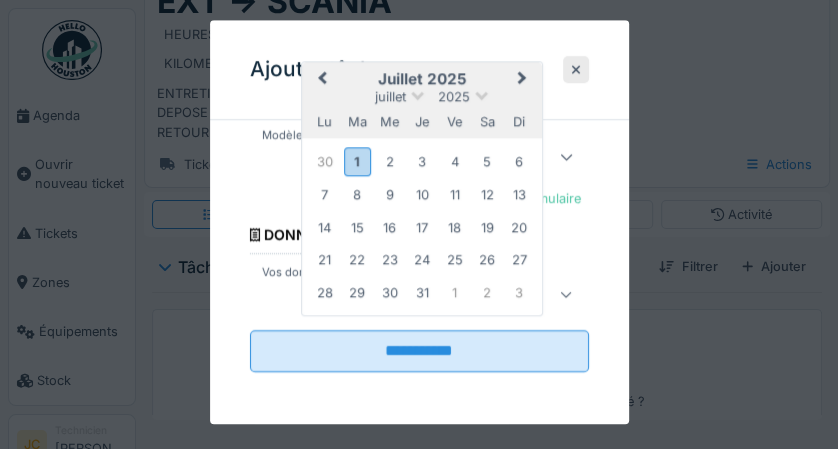 click at bounding box center [576, 69] 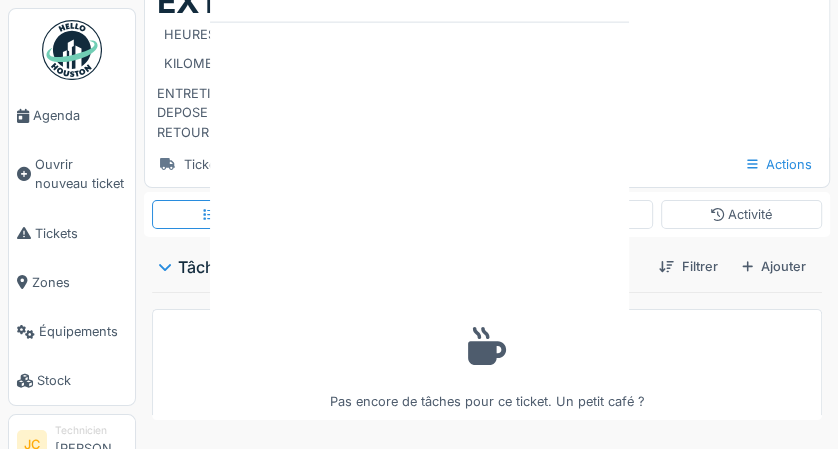 scroll, scrollTop: 0, scrollLeft: 0, axis: both 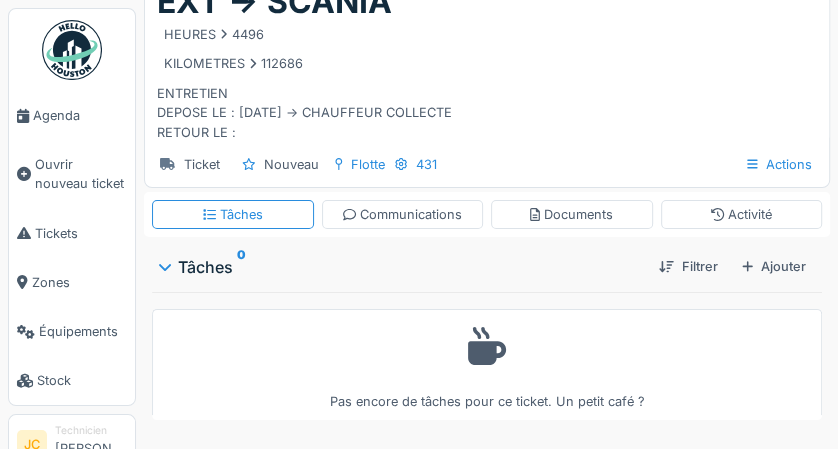 click on "Ajouter" at bounding box center (774, 266) 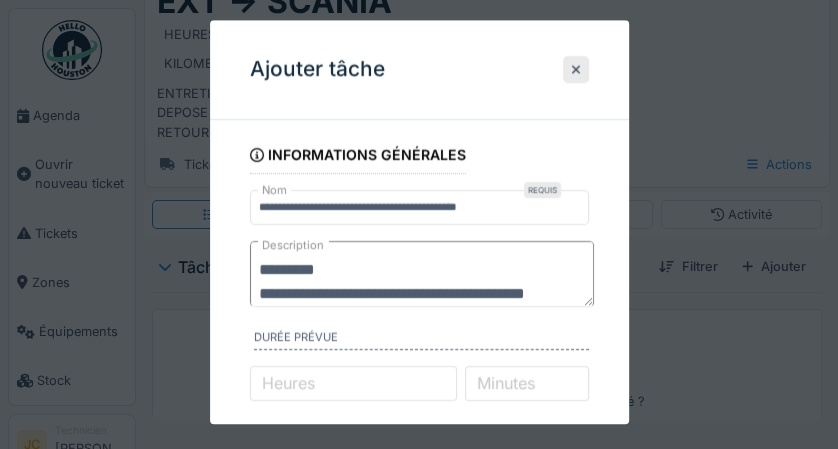 click on "**********" at bounding box center (422, 274) 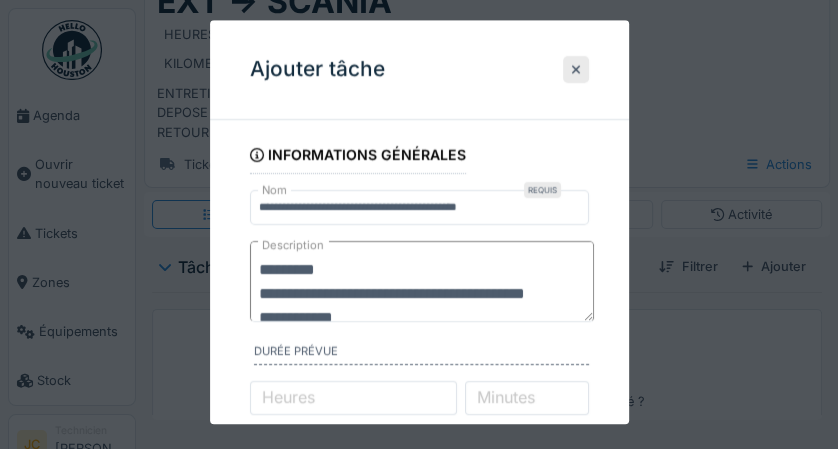 scroll, scrollTop: 92, scrollLeft: 0, axis: vertical 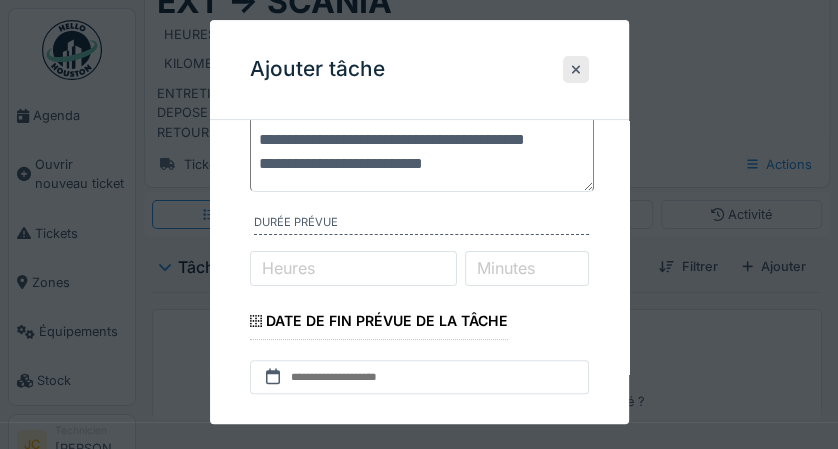 type on "**********" 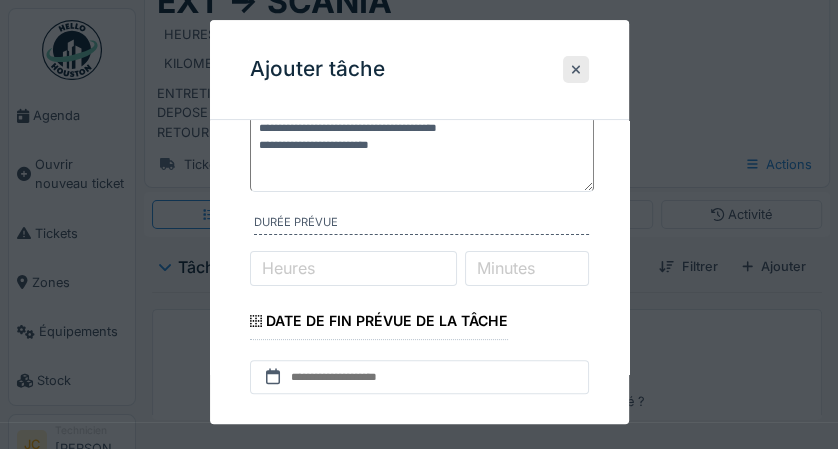 click on "Minutes" at bounding box center (506, 268) 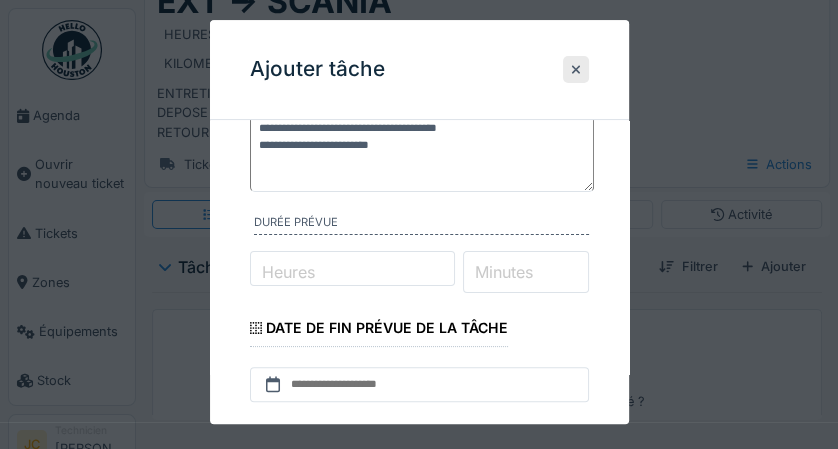 click on "Minutes" at bounding box center [526, 273] 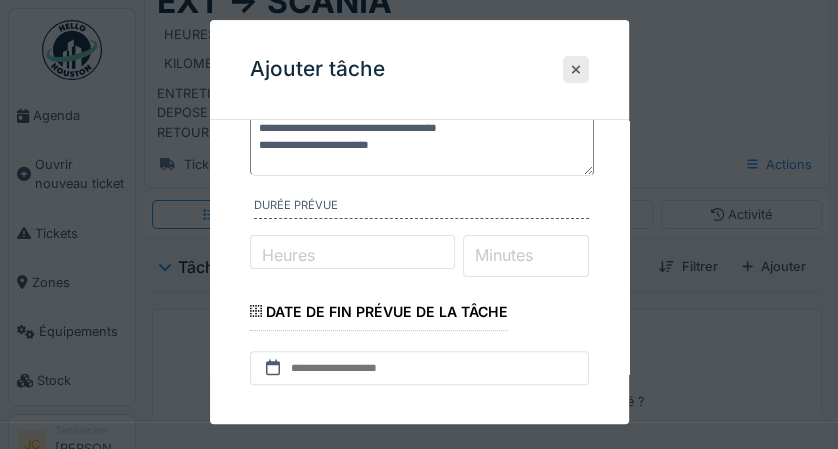 scroll, scrollTop: 0, scrollLeft: 0, axis: both 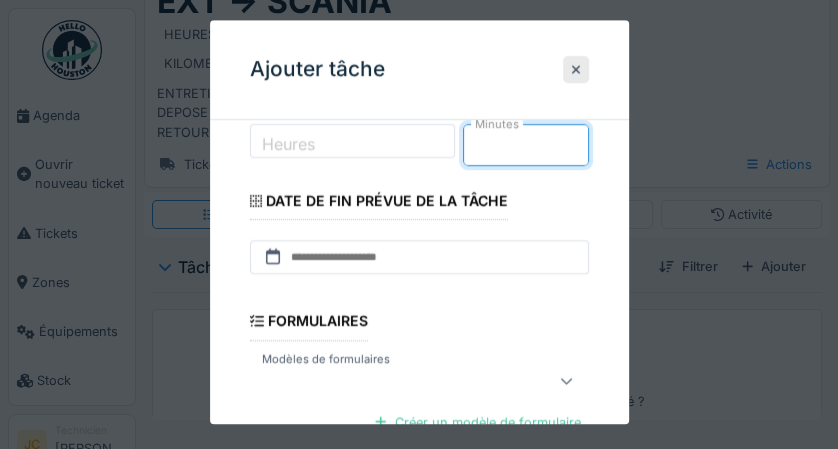 type on "**" 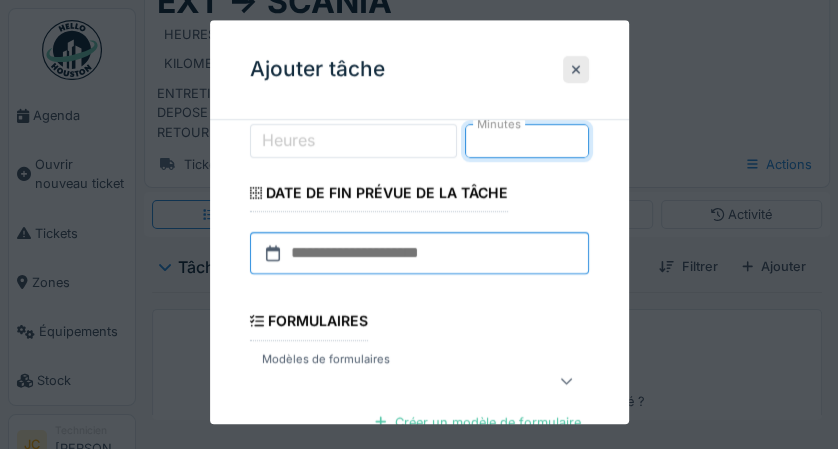 click at bounding box center (419, 254) 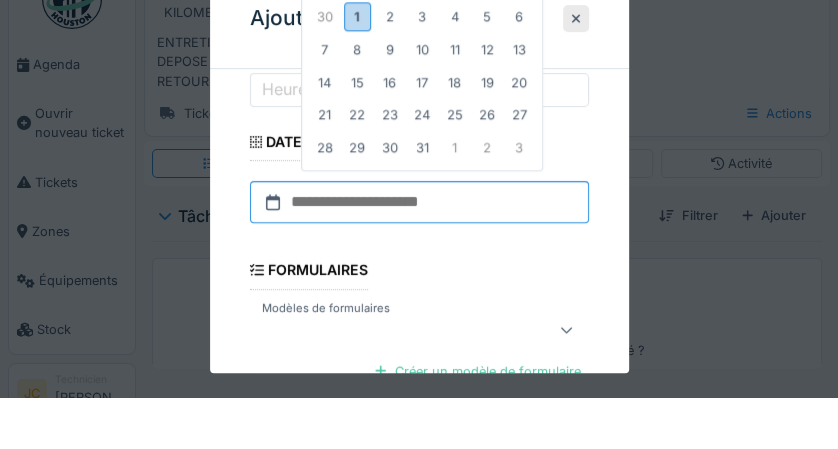 scroll, scrollTop: 92, scrollLeft: 0, axis: vertical 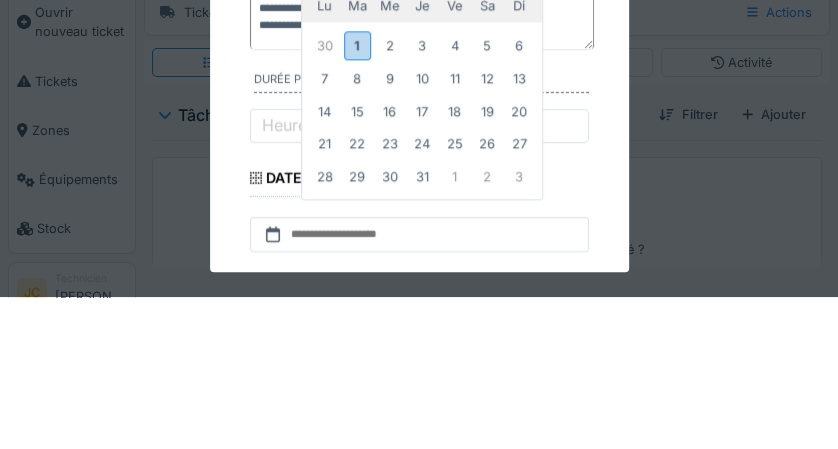 click on "1" at bounding box center [356, 197] 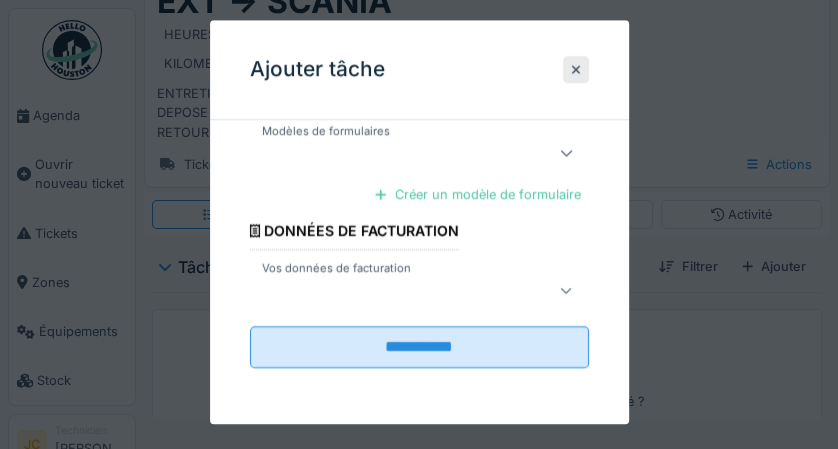 scroll, scrollTop: 484, scrollLeft: 0, axis: vertical 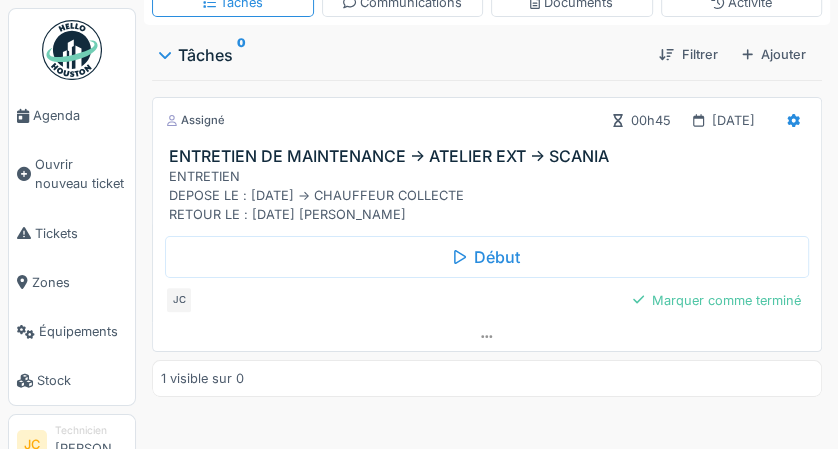 click on "Marquer comme terminé" at bounding box center [717, 300] 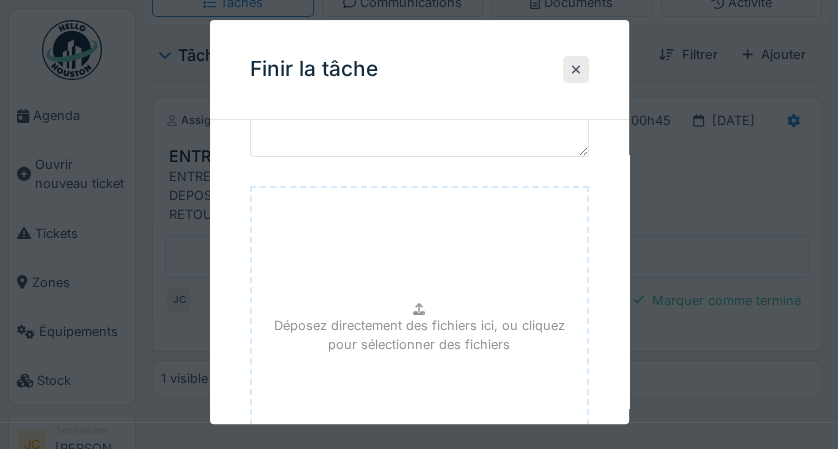 scroll, scrollTop: 311, scrollLeft: 0, axis: vertical 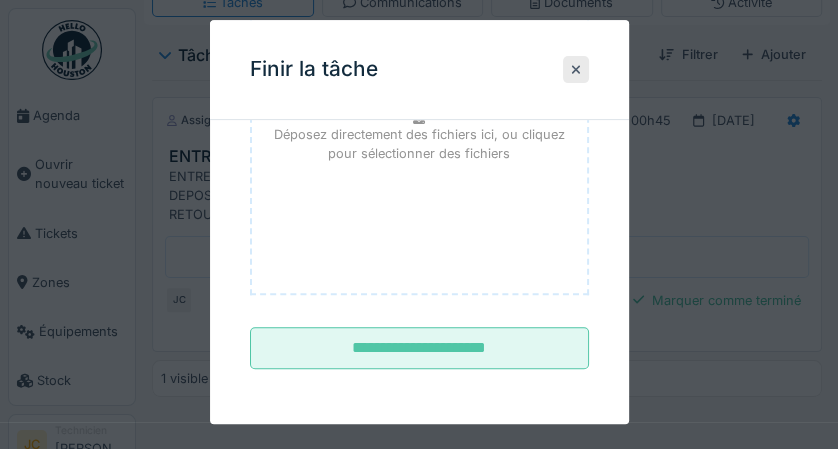 click on "**********" at bounding box center [419, 349] 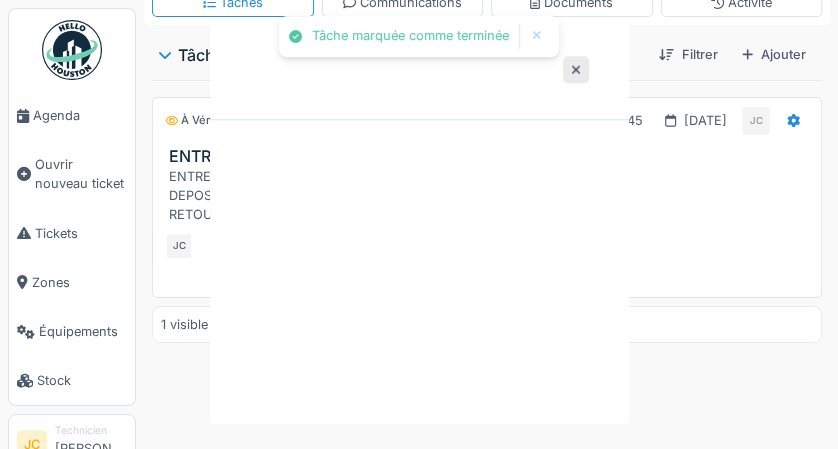 scroll, scrollTop: 0, scrollLeft: 0, axis: both 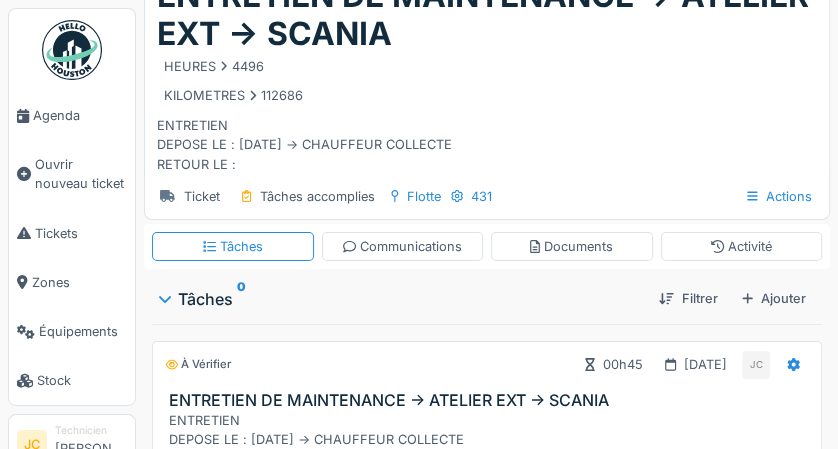 click on "Tâches 0" at bounding box center [401, 299] 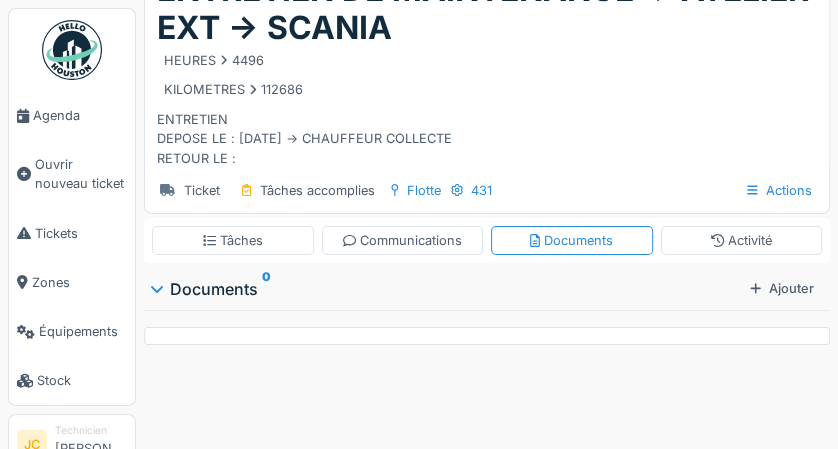 scroll, scrollTop: 0, scrollLeft: 0, axis: both 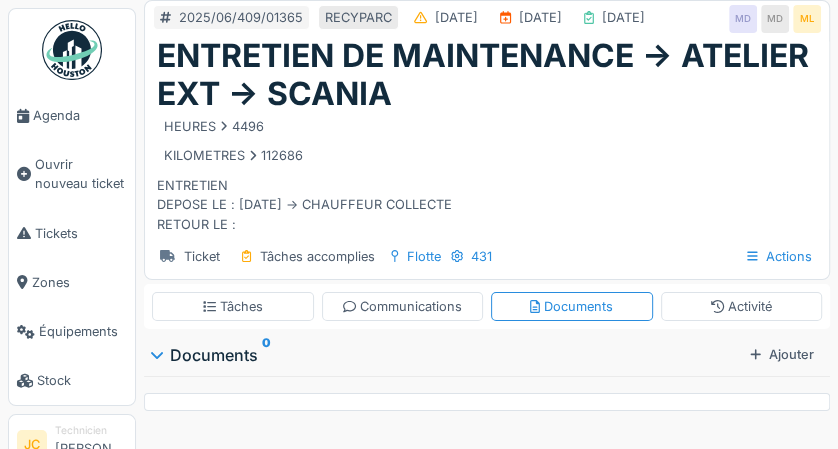 click on "ENTRETIEN DE MAINTENANCE -> ATELIER EXT -> SCANIA" at bounding box center (487, 75) 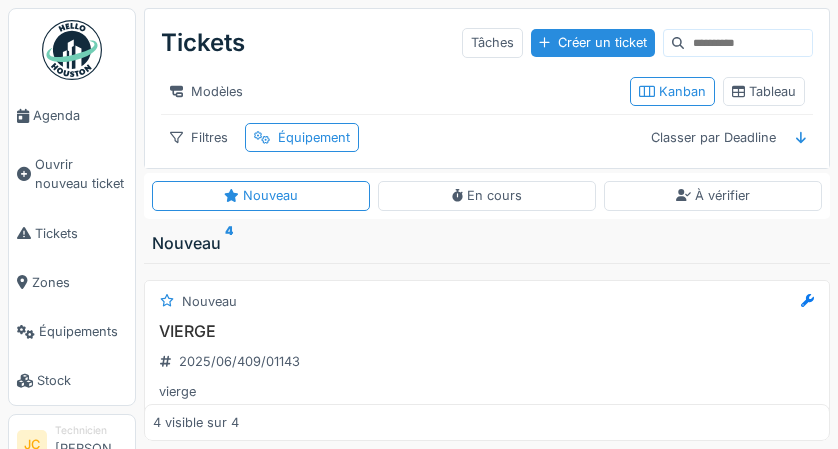 scroll, scrollTop: 0, scrollLeft: 0, axis: both 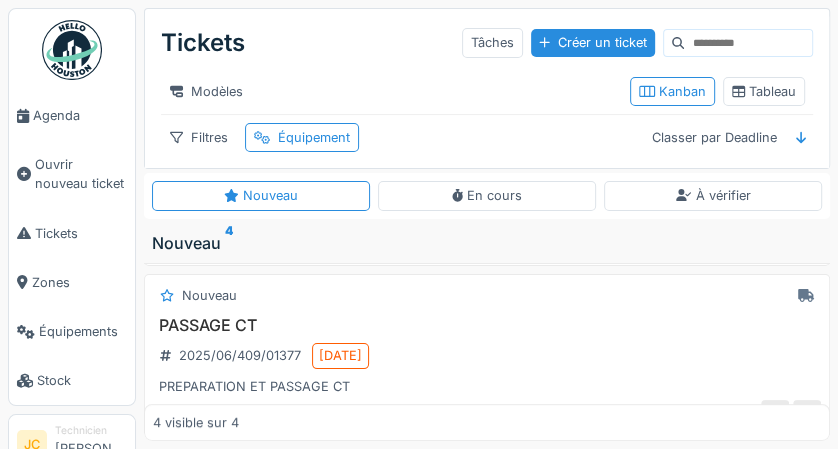 click on "Tickets" at bounding box center [81, 233] 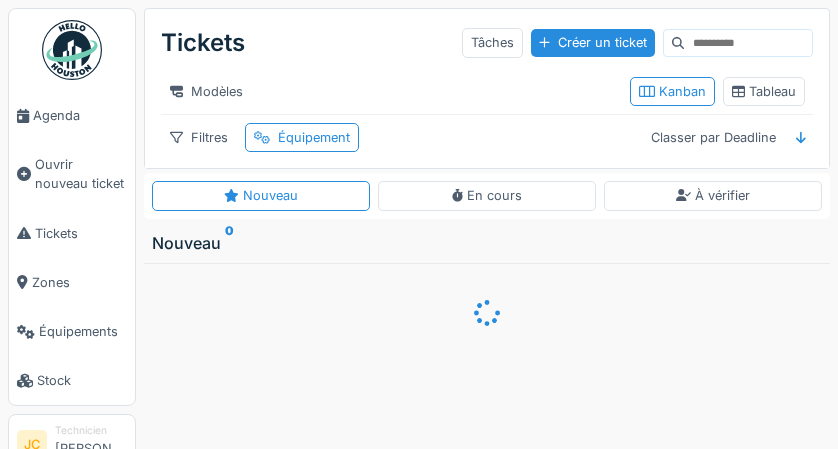 scroll, scrollTop: 0, scrollLeft: 0, axis: both 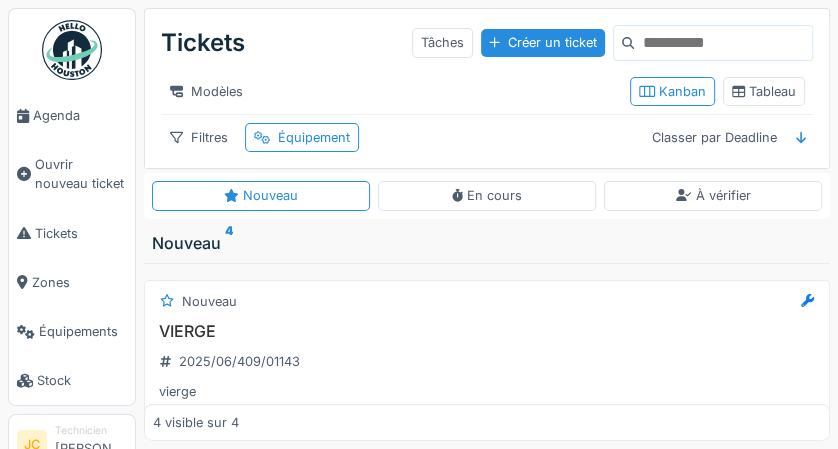 click at bounding box center [723, 43] 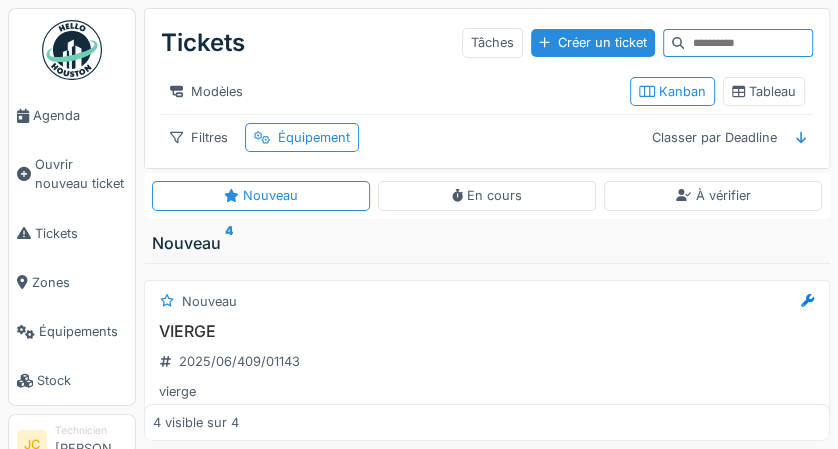 click on "Équipement" at bounding box center [314, 137] 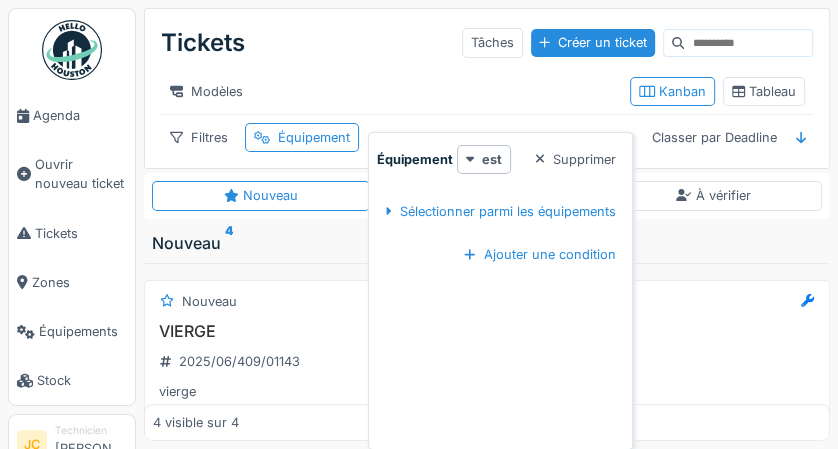 click on "Sélectionner parmi les équipements" at bounding box center [500, 211] 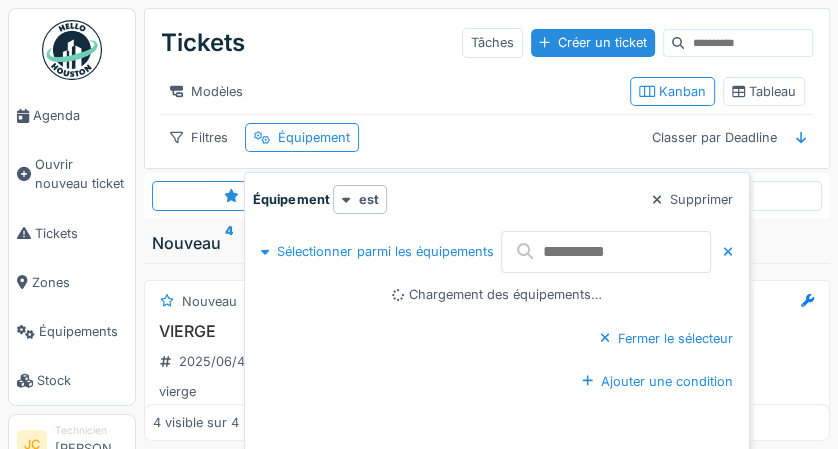 click at bounding box center [606, 252] 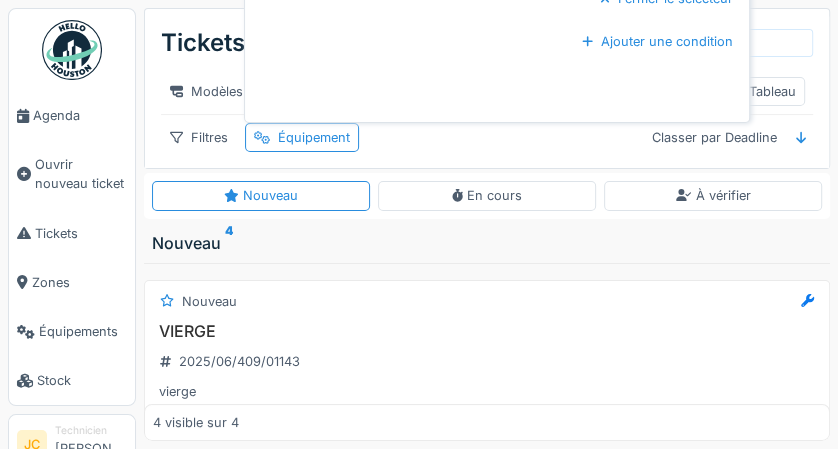 scroll, scrollTop: 0, scrollLeft: 0, axis: both 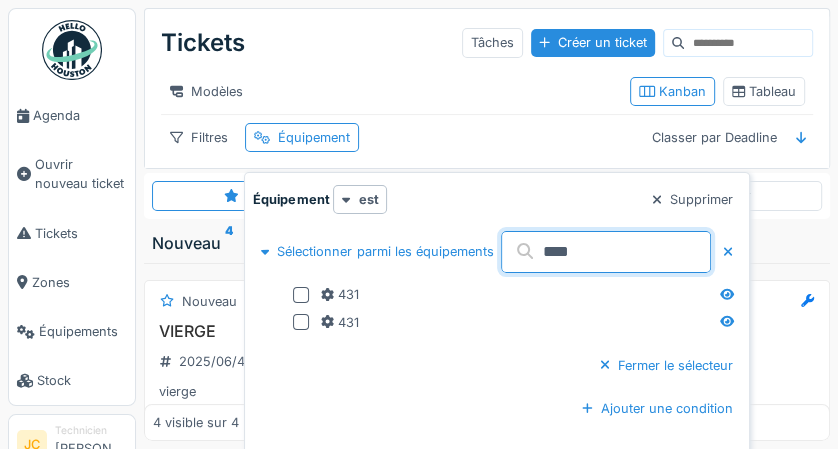 type on "***" 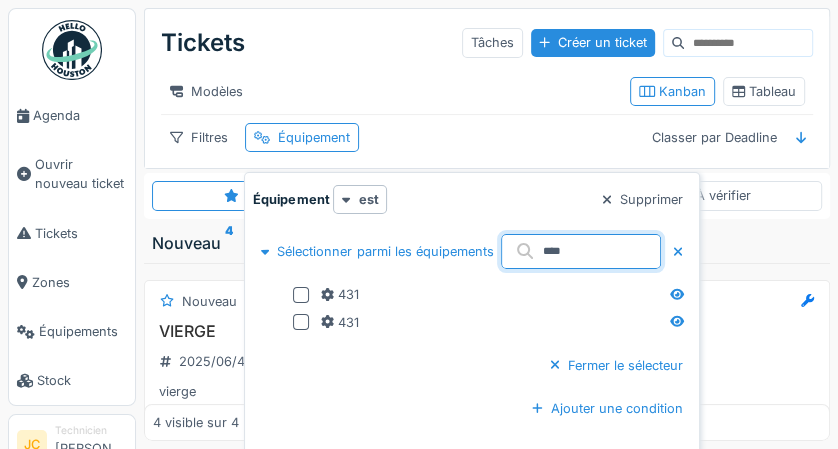 click at bounding box center [301, 295] 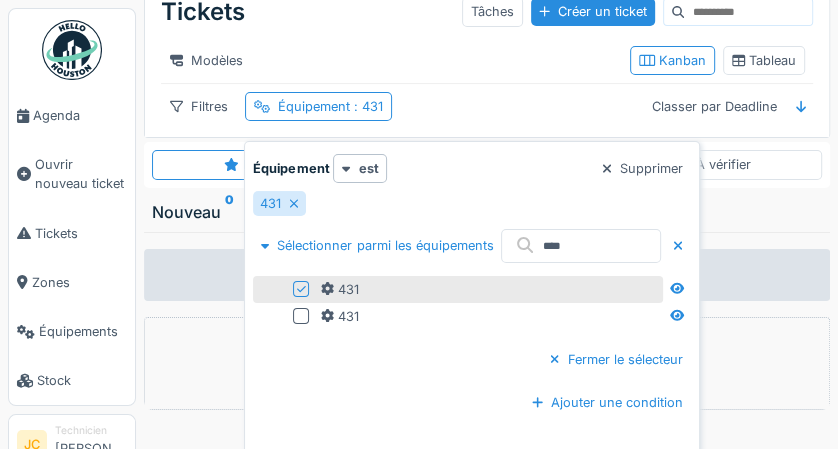 scroll, scrollTop: 40, scrollLeft: 0, axis: vertical 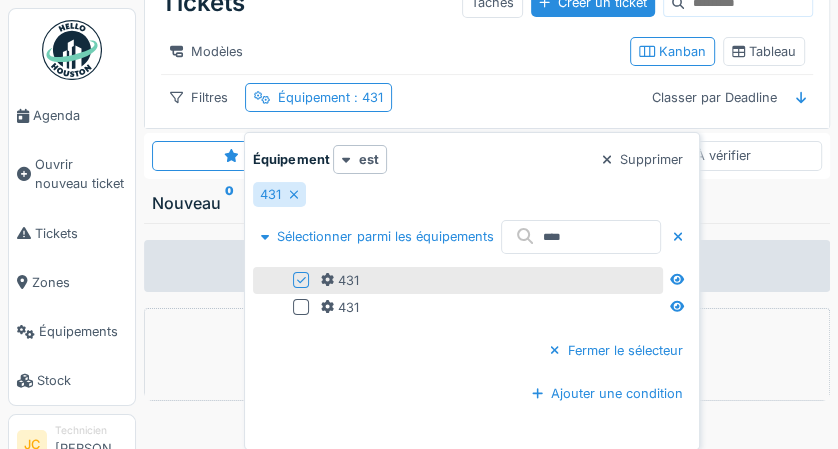 click on "Modèles   Kanban   Tableau" at bounding box center (487, 51) 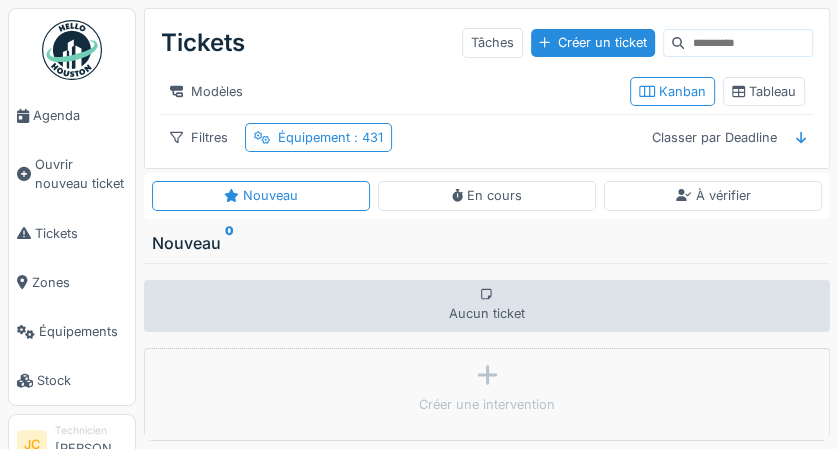scroll, scrollTop: 0, scrollLeft: 0, axis: both 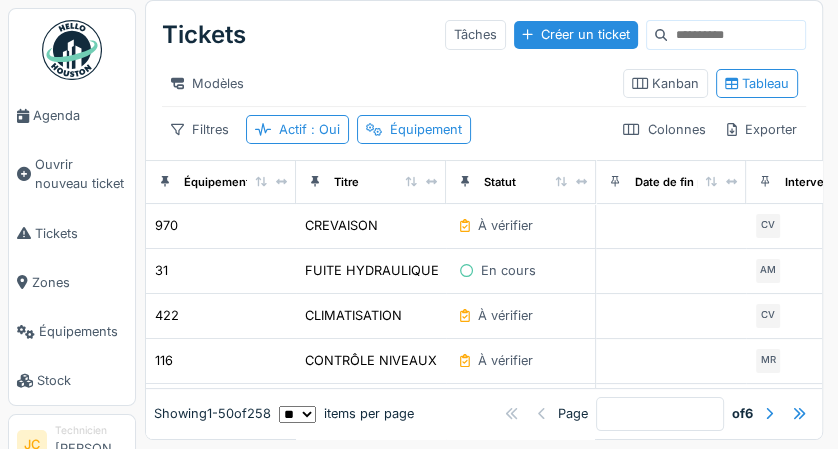click at bounding box center [671, 226] 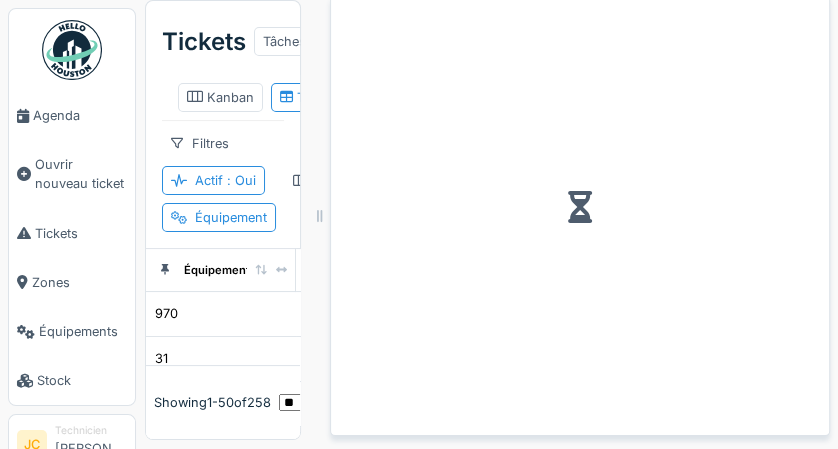 scroll, scrollTop: 19, scrollLeft: 0, axis: vertical 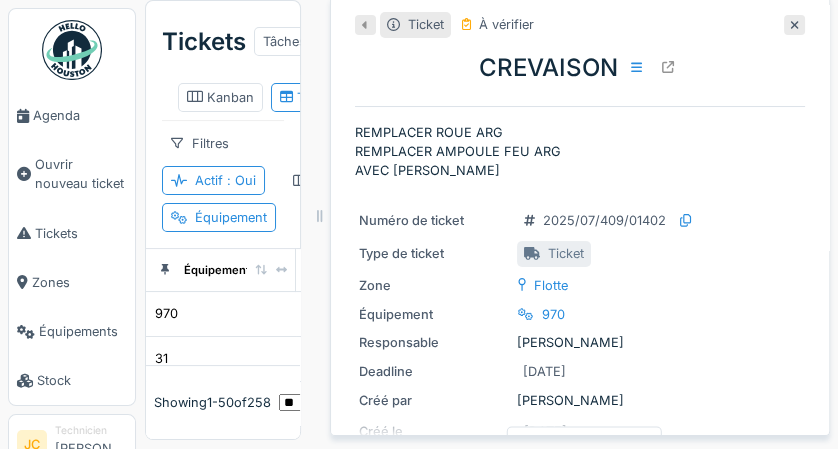 click 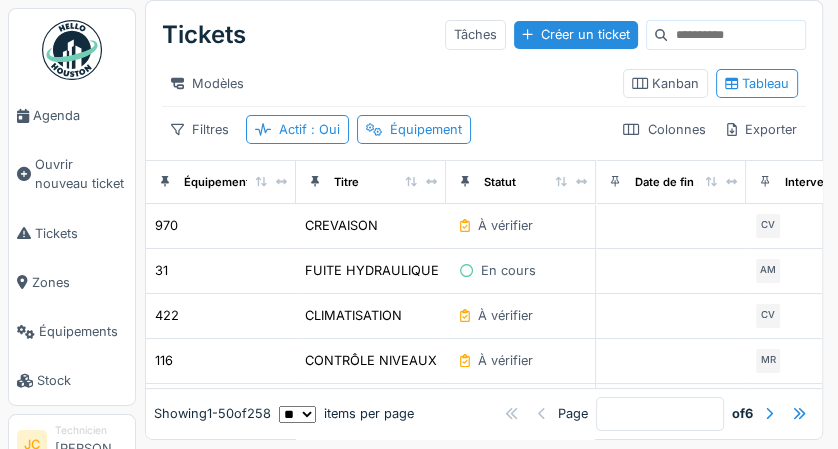 scroll, scrollTop: 0, scrollLeft: 0, axis: both 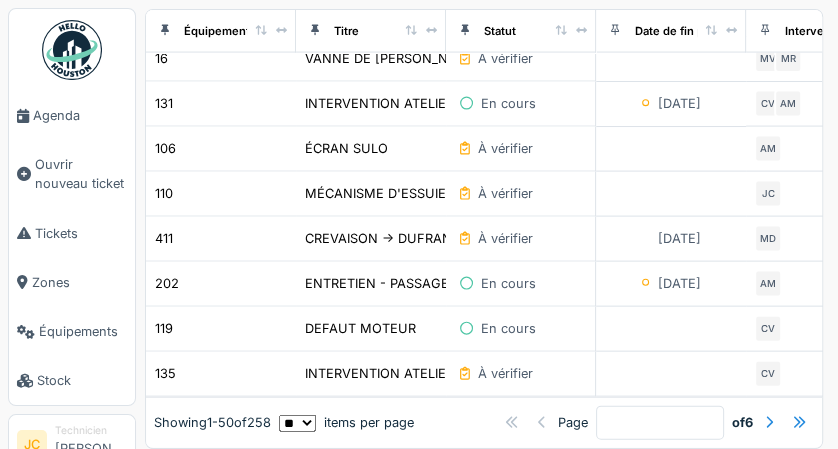 click at bounding box center [799, 422] 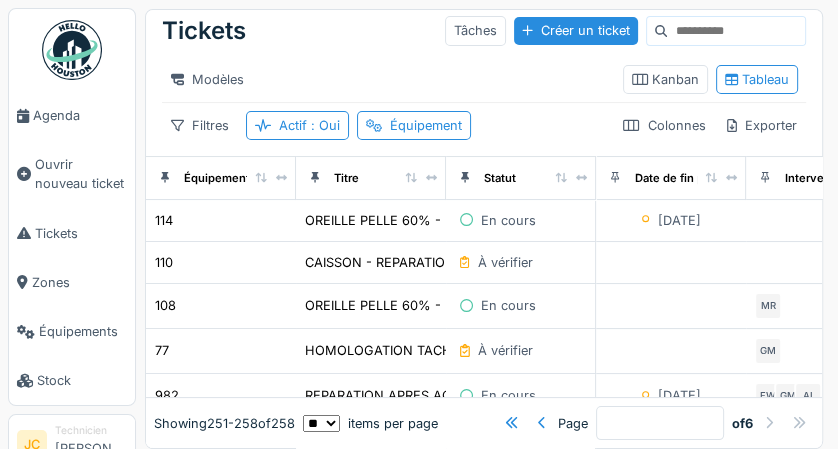 scroll, scrollTop: 0, scrollLeft: 0, axis: both 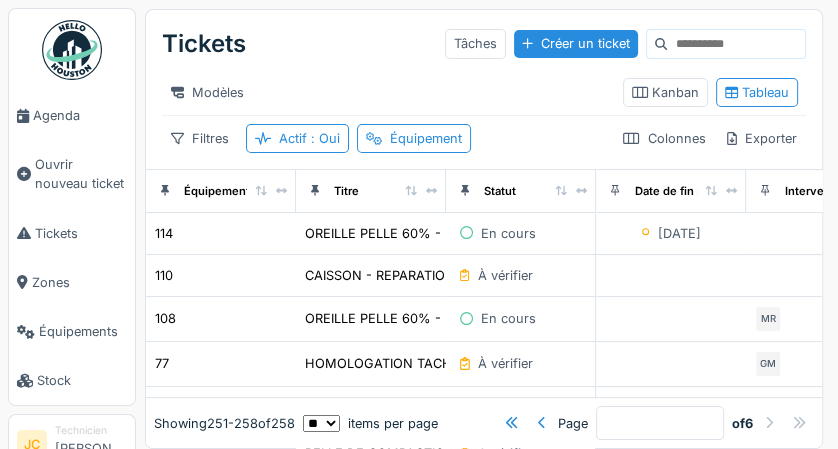 click at bounding box center (542, 422) 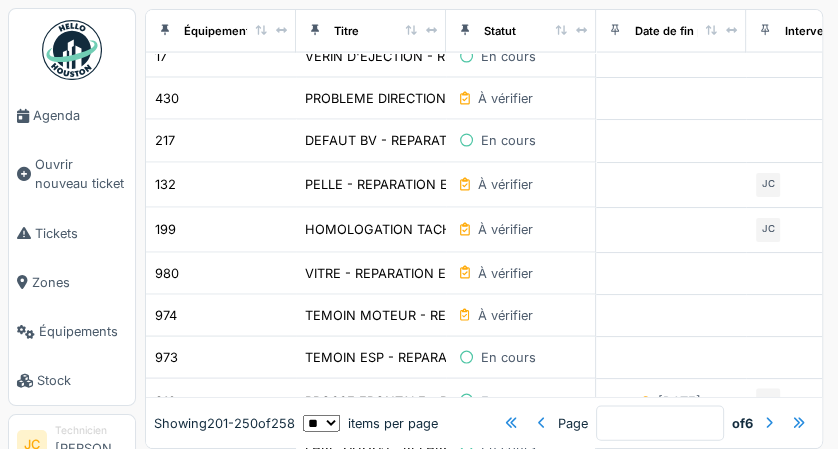 scroll, scrollTop: 2040, scrollLeft: 0, axis: vertical 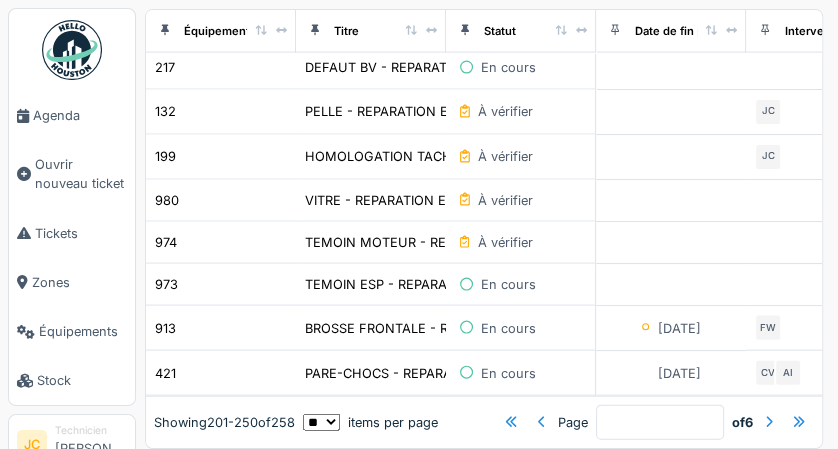 click at bounding box center [542, 422] 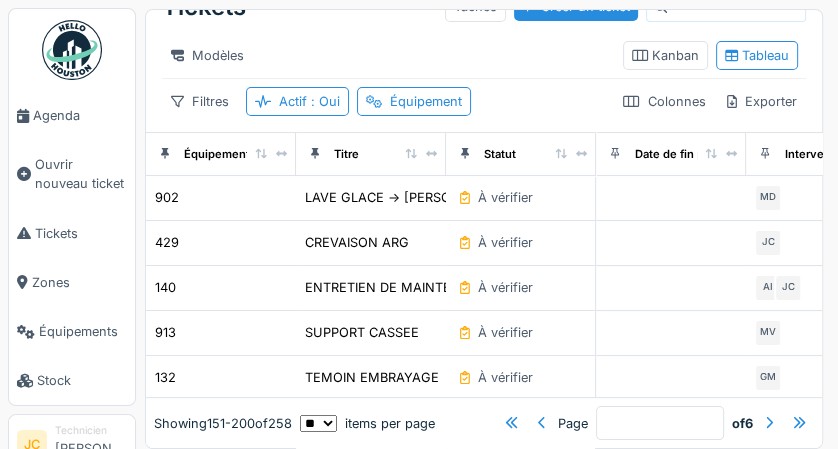 scroll, scrollTop: 0, scrollLeft: 0, axis: both 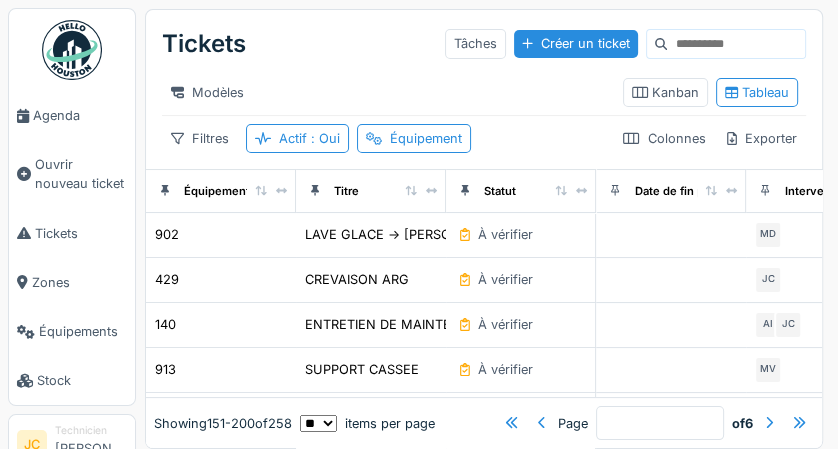click at bounding box center [542, 422] 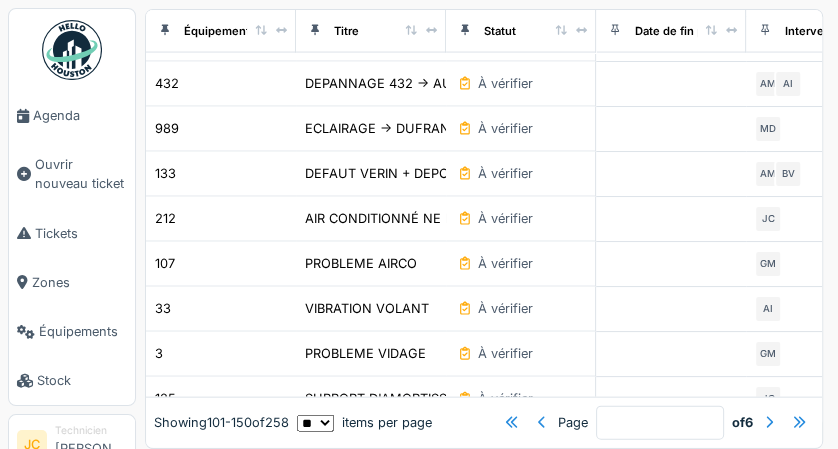 scroll, scrollTop: 2080, scrollLeft: 0, axis: vertical 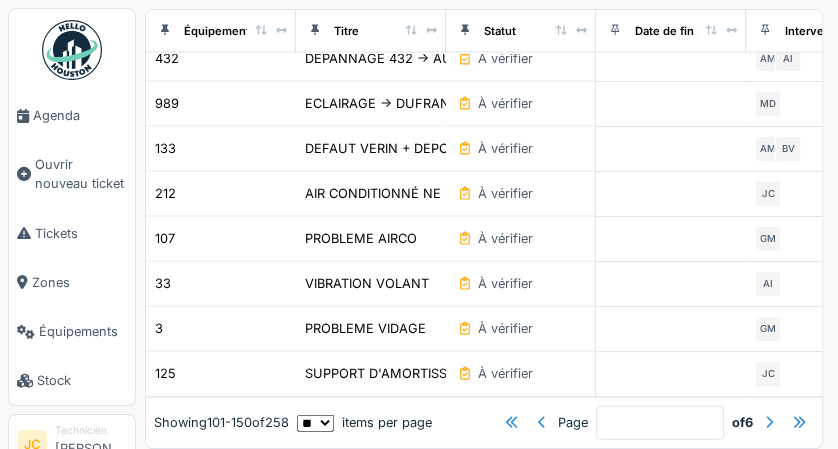 click at bounding box center (542, 422) 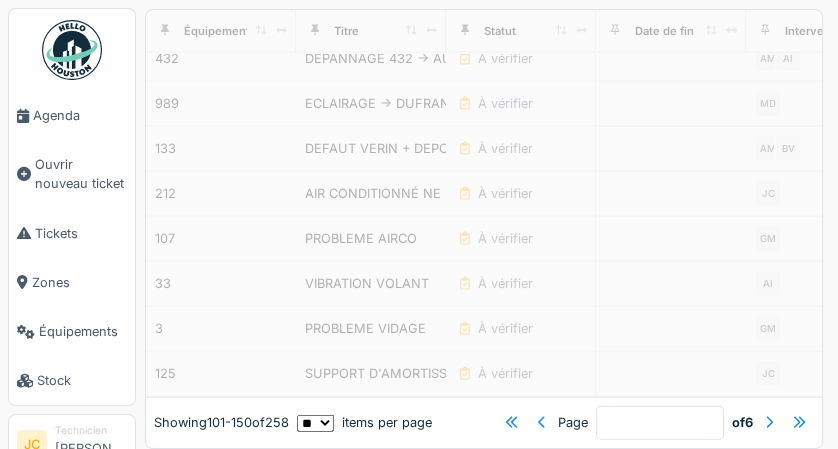 type on "*" 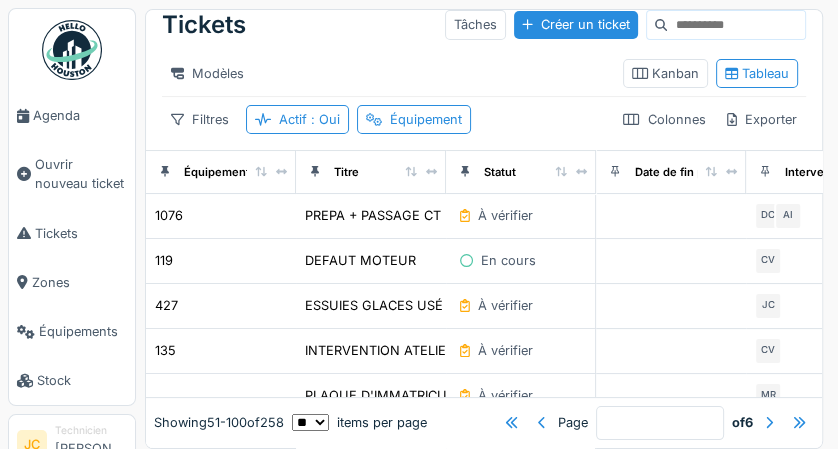 scroll, scrollTop: 0, scrollLeft: 0, axis: both 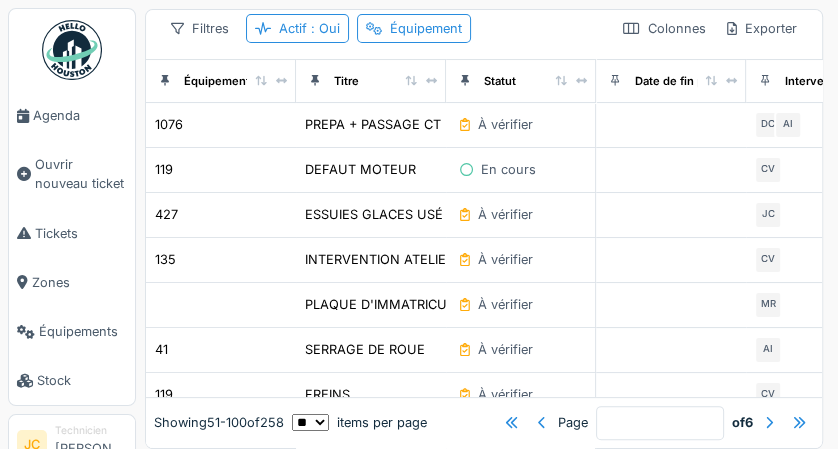 click on "Tickets Tâches Créer un ticket Modèles   Kanban   Tableau Filtres Actif   :   Oui Équipement Colonnes Exporter Équipement Titre Statut Date de fin prévue Intervenant Créé le  1076 PREPA + PASSAGE CT À vérifier DC AI 25/06/2025  @  09:33:05 119 DEFAUT MOTEUR En cours CV 25/06/2025  @  10:47:04 427 ESSUIES GLACES USÉ  À vérifier JC 25/06/2025  @  07:17:47 135 INTERVENTION ATELIER EXTERIEUR -> SCANIA -> EN COURS À vérifier CV 25/06/2025  @  13:01:03 PLAQUE D'IMMATRICULATION  REMORQUE CLOUTON 1 À vérifier MR 25/06/2025  @  08:07:27 41 SERRAGE DE ROUE  À vérifier AI 25/06/2025  @  13:11:52 119 FREINS  À vérifier CV 25/06/2025  @  10:17:30 116 FUITE HYDRAILIQUE À vérifier AM 24/06/2025  @  13:29:40 40 MODIFICATION AD SERVICE  À vérifier AI 24/06/2025  @  11:36:39 137 MARCHE PIED ARD En cours AI 24/06/2025  @  12:29:53 18 LAME DE RESSORT  À vérifier CV 24/06/2025  @  11:09:46 120 DEFAUT CYCLE À vérifier JC 24/06/2025  @  13:16:21 424 ENTRETIEN ATELIER EXTÉRIEUR LENS Assigné AI  @  431" at bounding box center [487, 229] 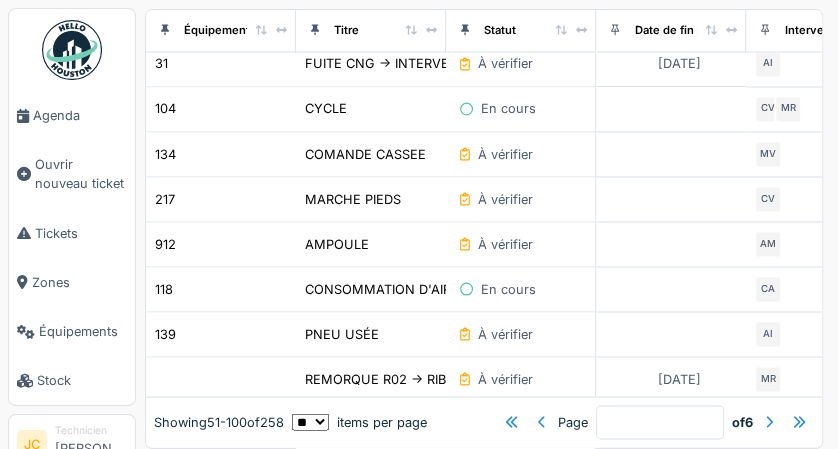 scroll, scrollTop: 2083, scrollLeft: 0, axis: vertical 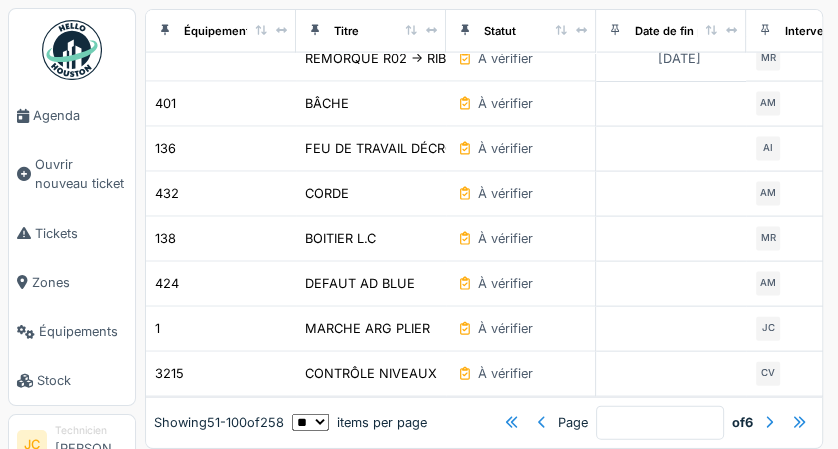 click on "Ouvrir nouveau ticket" at bounding box center (81, 174) 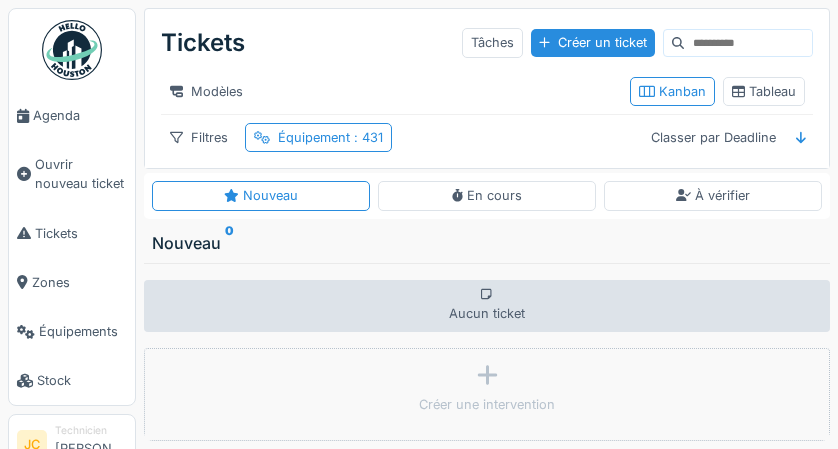 scroll, scrollTop: 0, scrollLeft: 0, axis: both 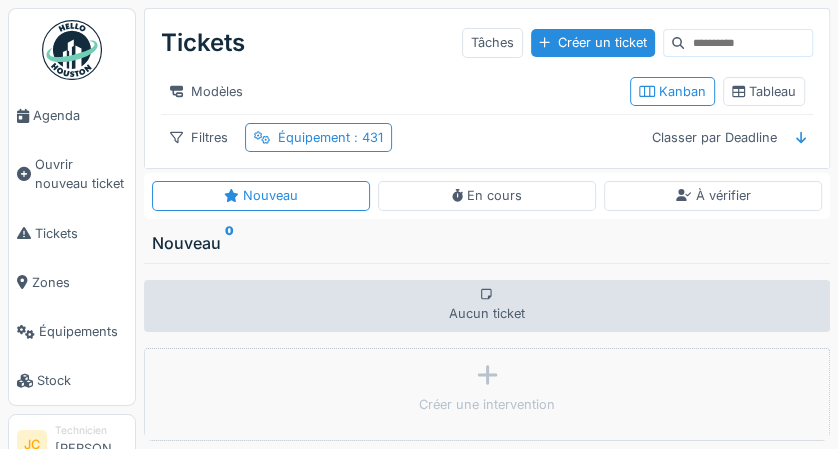 click on "Tableau" at bounding box center [764, 91] 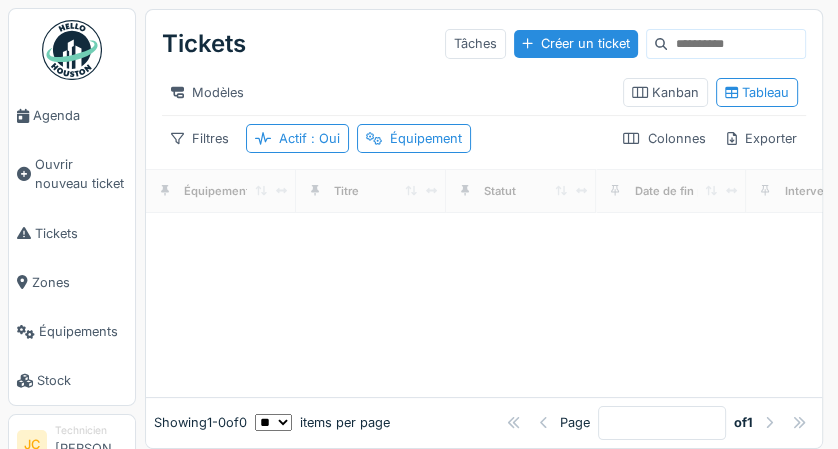 click on "Tickets" at bounding box center (81, 233) 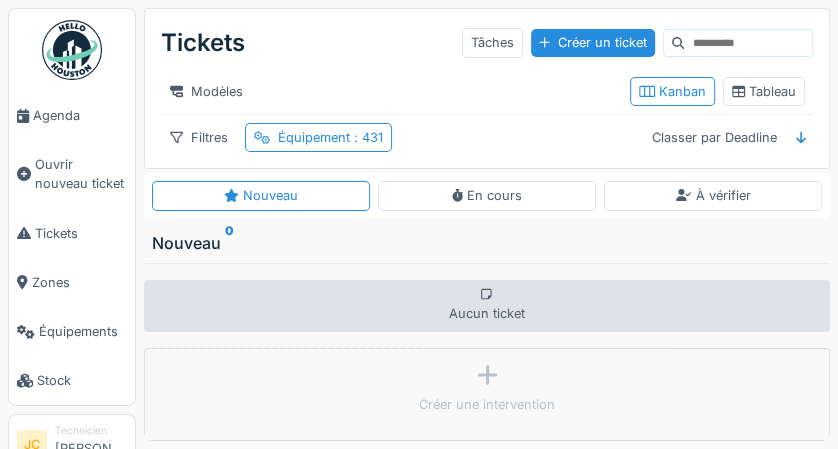 scroll, scrollTop: 10, scrollLeft: 0, axis: vertical 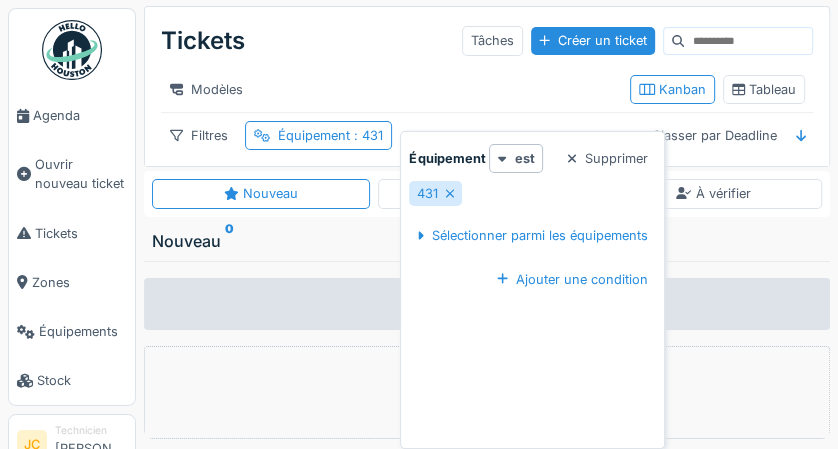click on "Supprimer" at bounding box center [607, 158] 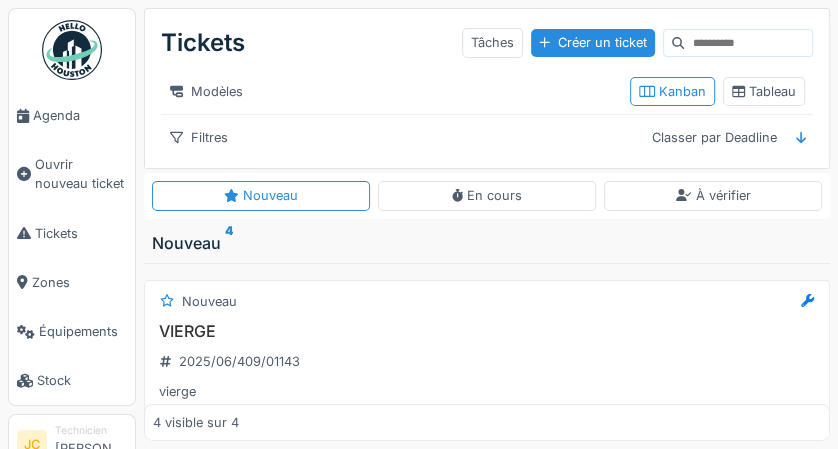 scroll, scrollTop: 10, scrollLeft: 0, axis: vertical 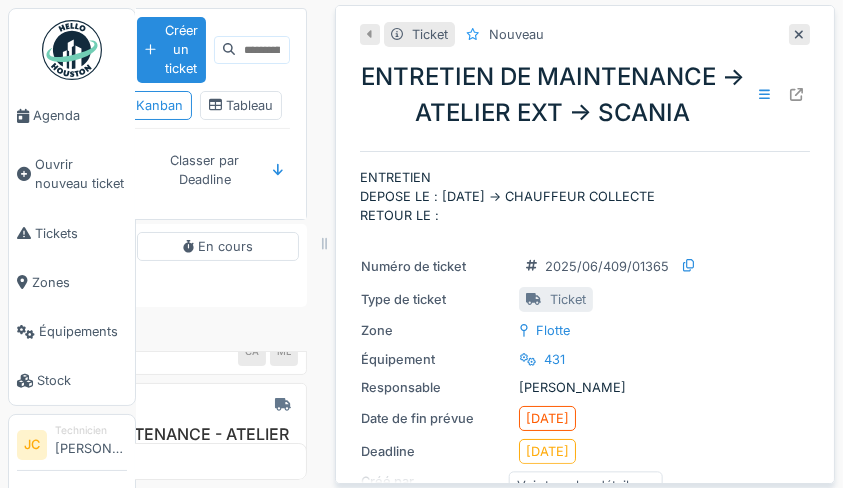 click 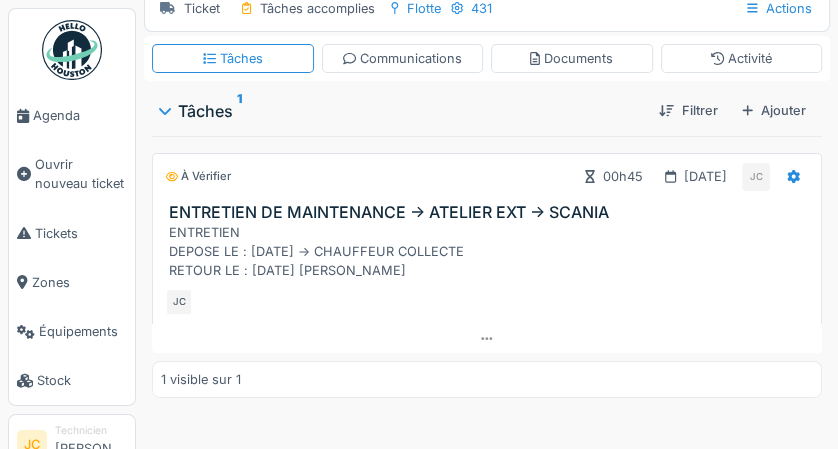 scroll, scrollTop: 229, scrollLeft: 0, axis: vertical 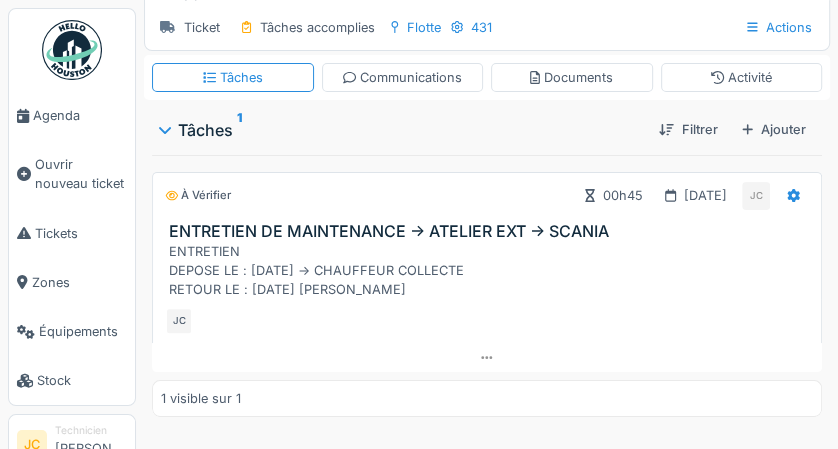 click on "Agenda" at bounding box center [80, 115] 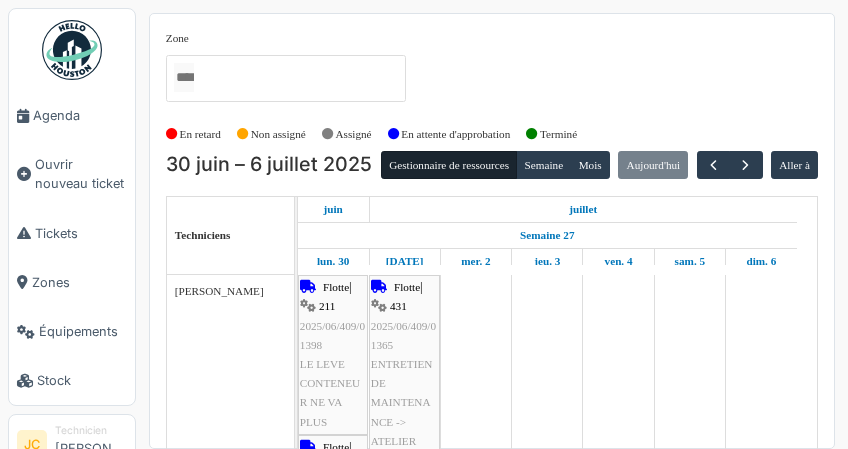 scroll, scrollTop: 0, scrollLeft: 0, axis: both 